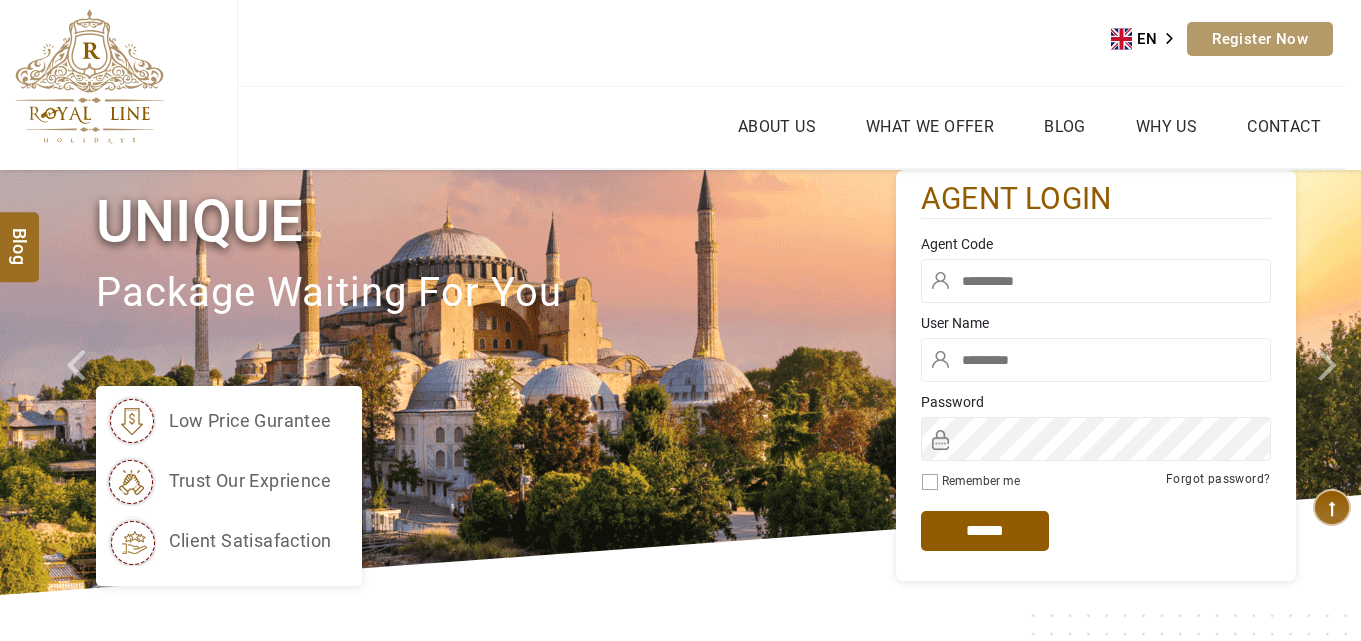 scroll, scrollTop: 0, scrollLeft: 0, axis: both 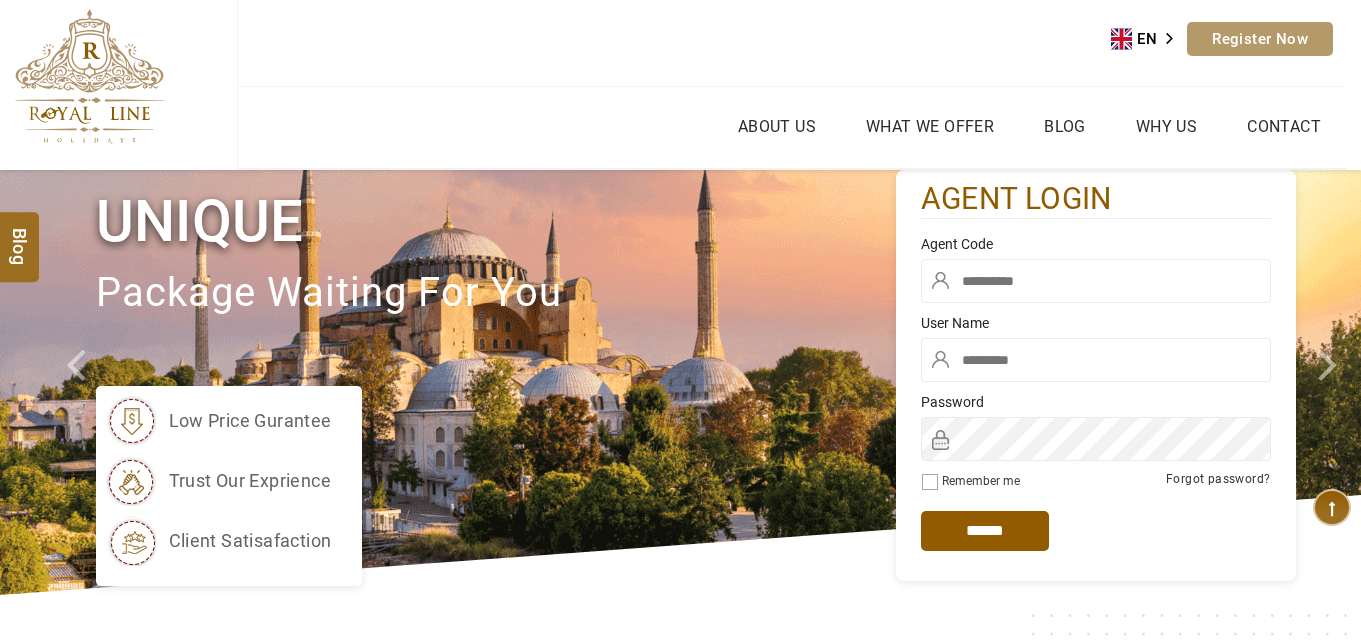 type on "*****" 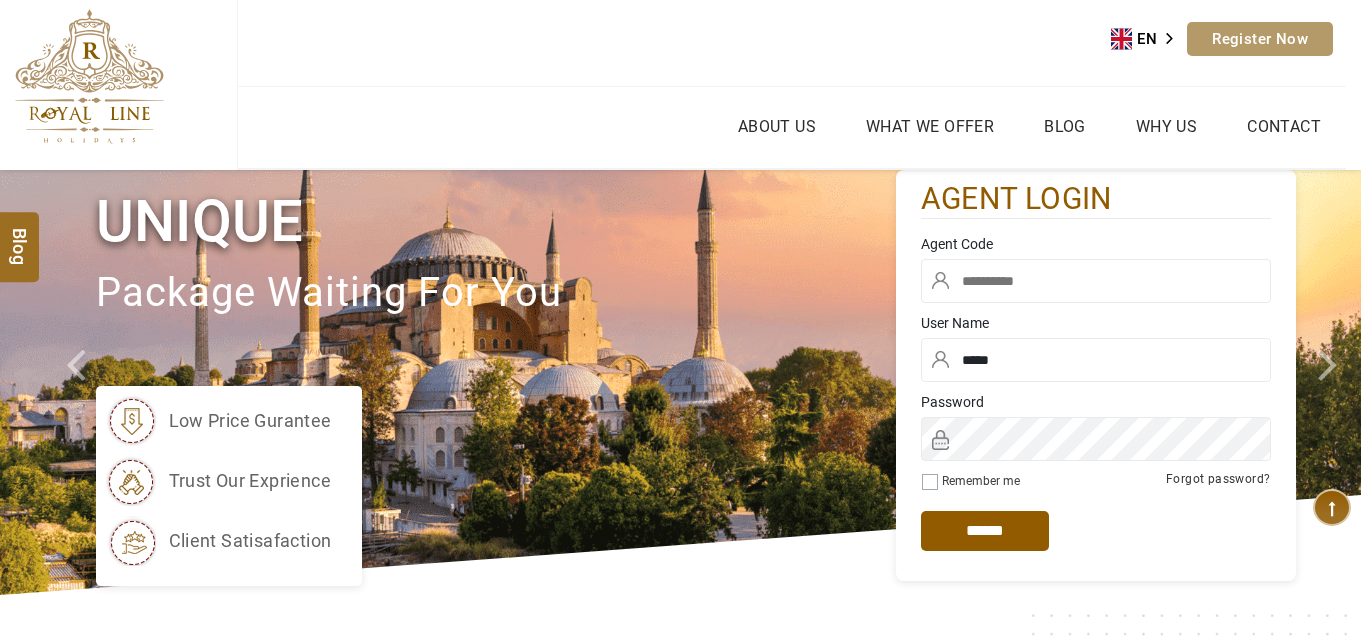click at bounding box center (1096, 281) 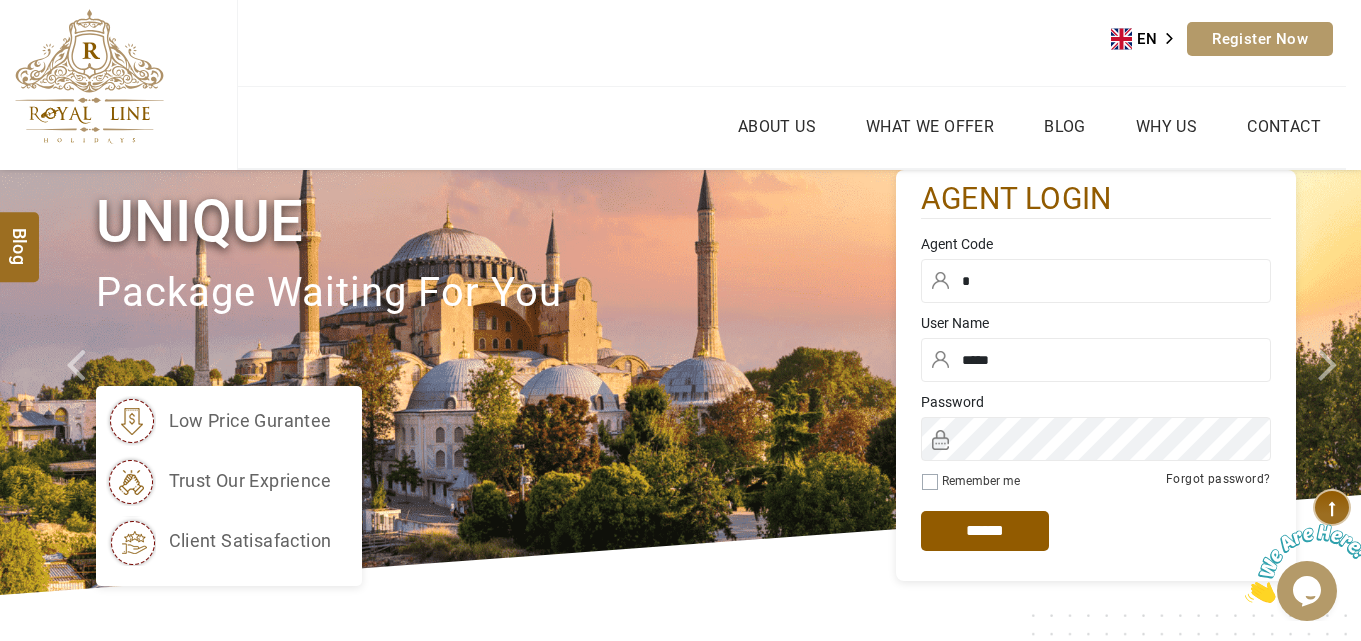 scroll, scrollTop: 0, scrollLeft: 0, axis: both 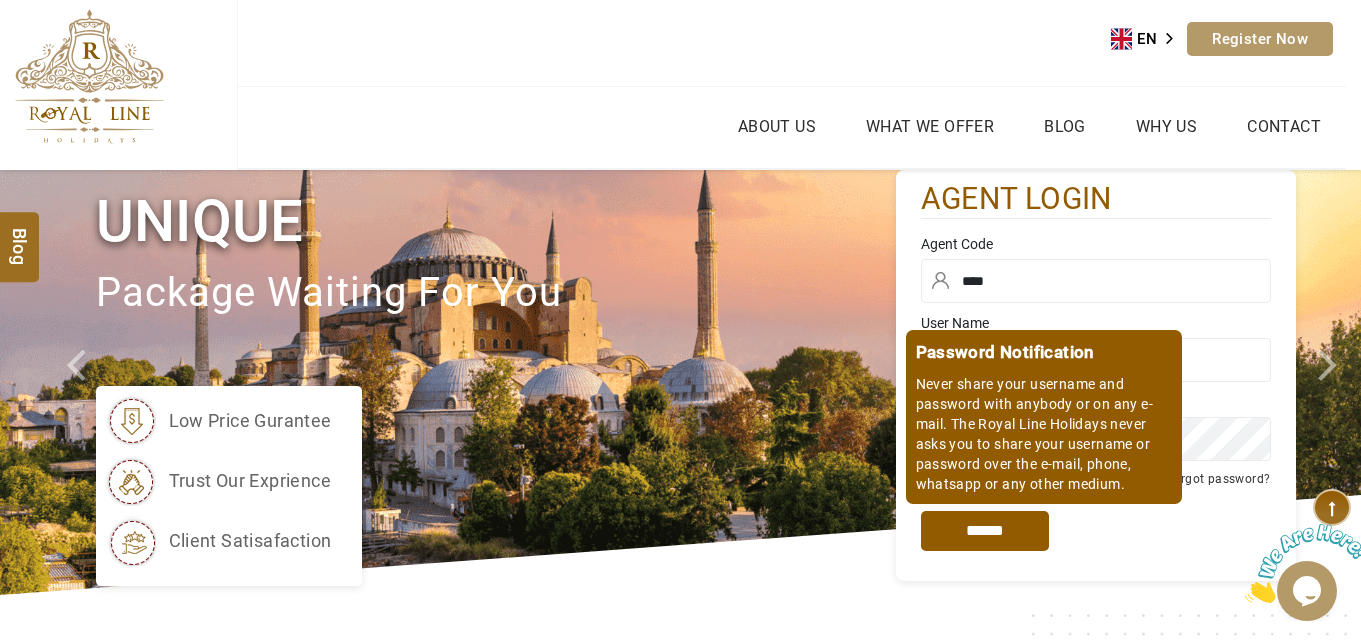 type on "****" 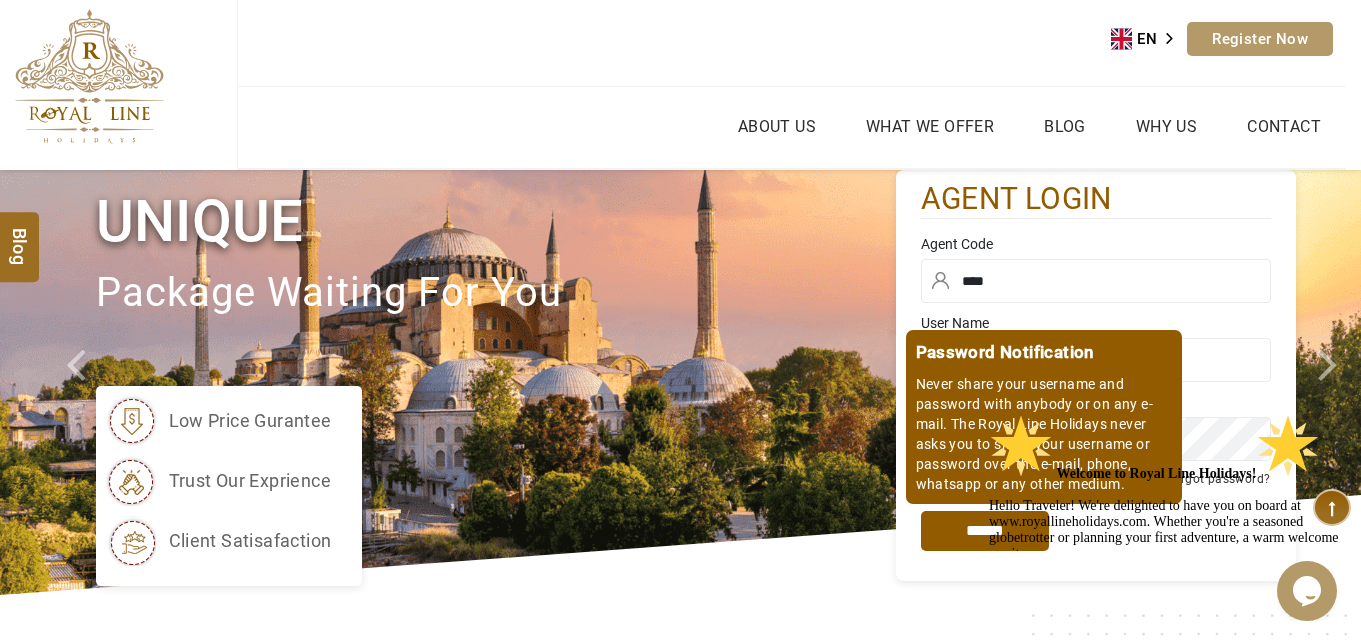 click on "*****" at bounding box center (985, 531) 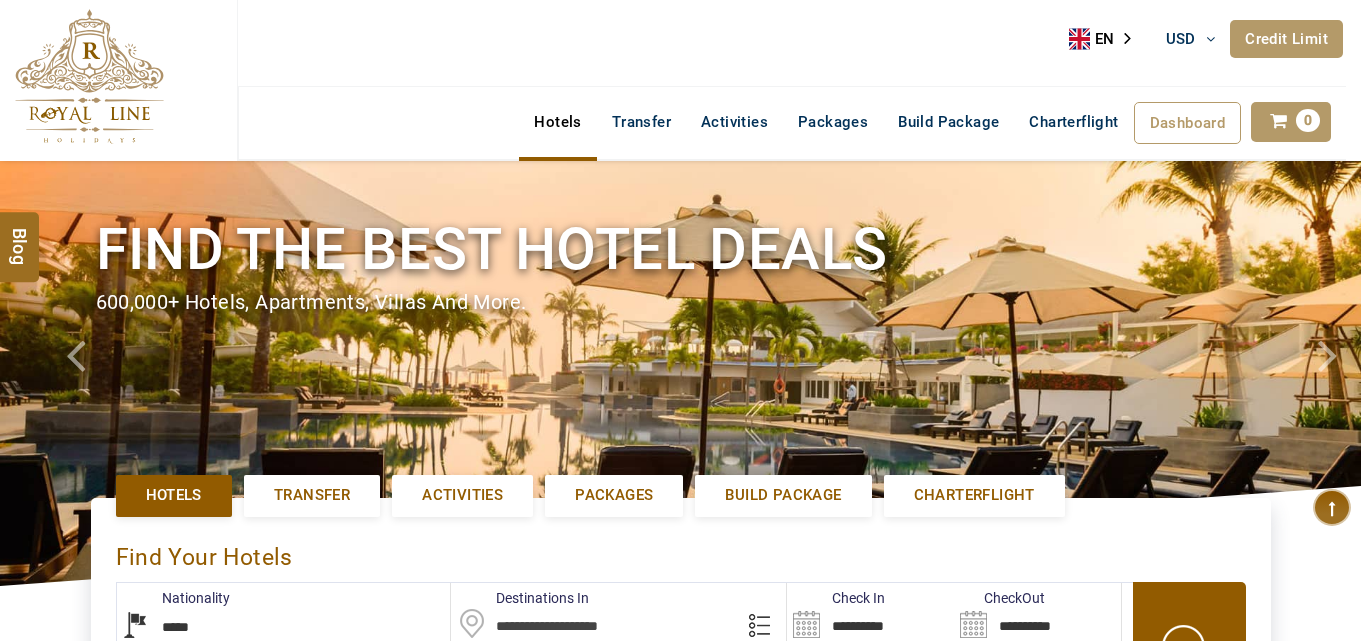 select on "*****" 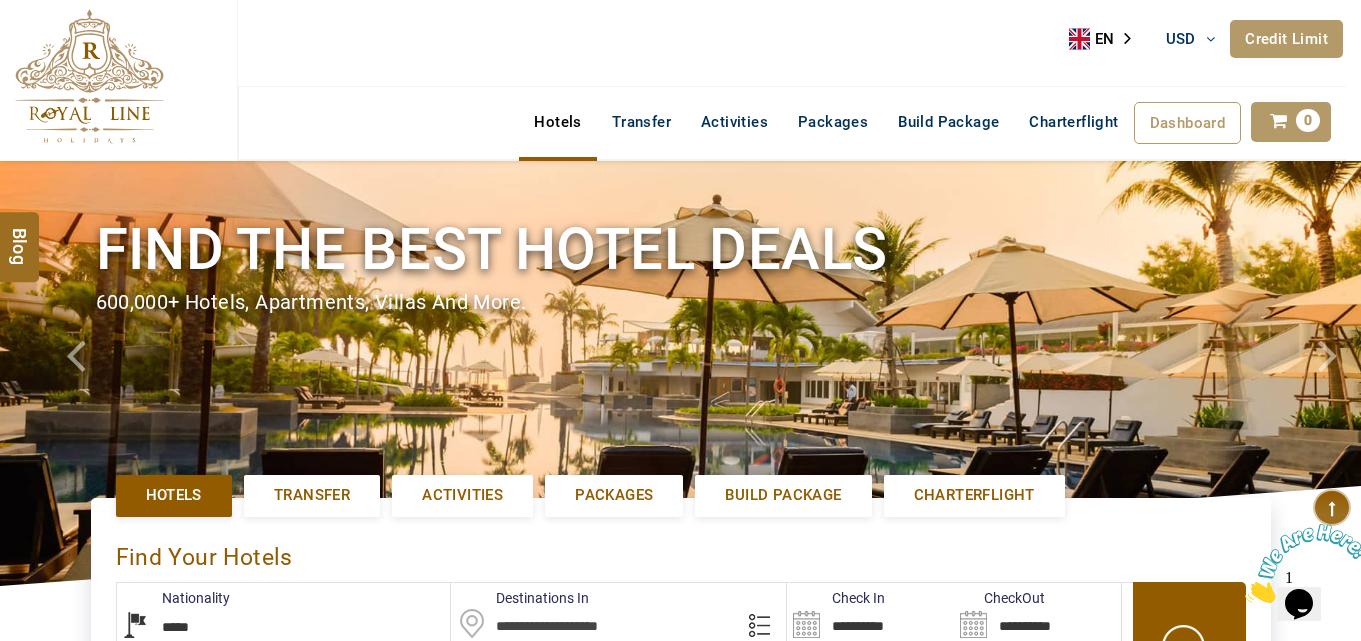 scroll, scrollTop: 0, scrollLeft: 0, axis: both 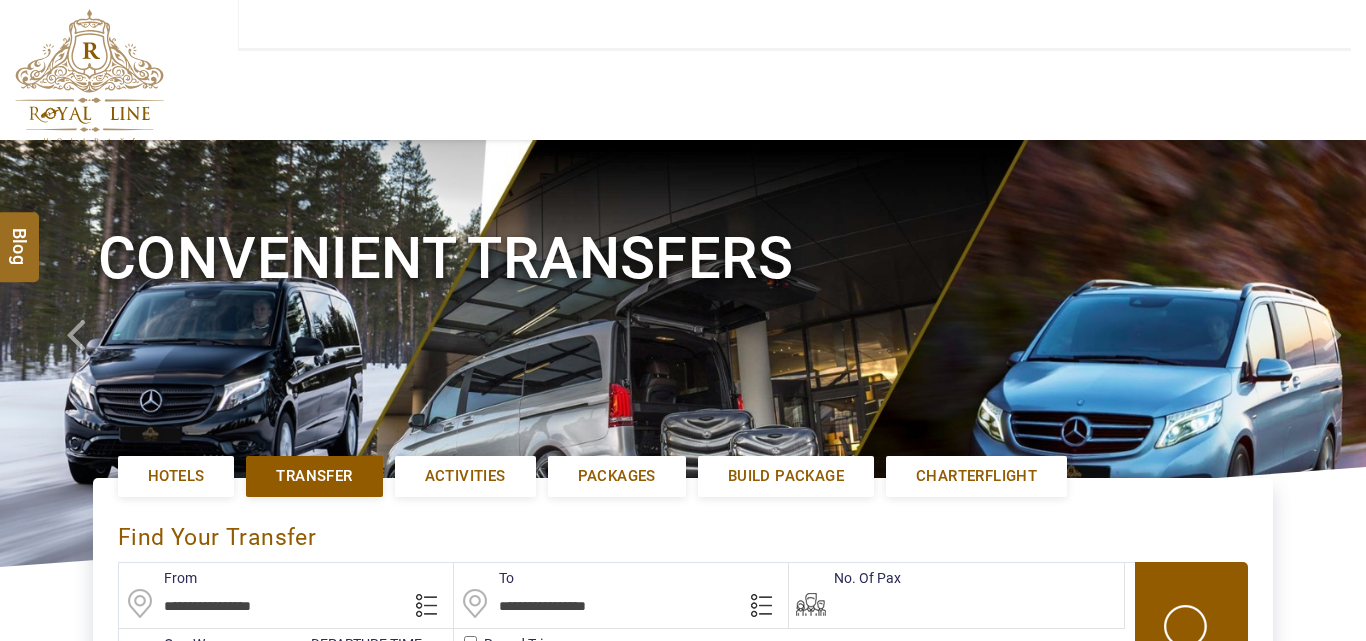 type on "**********" 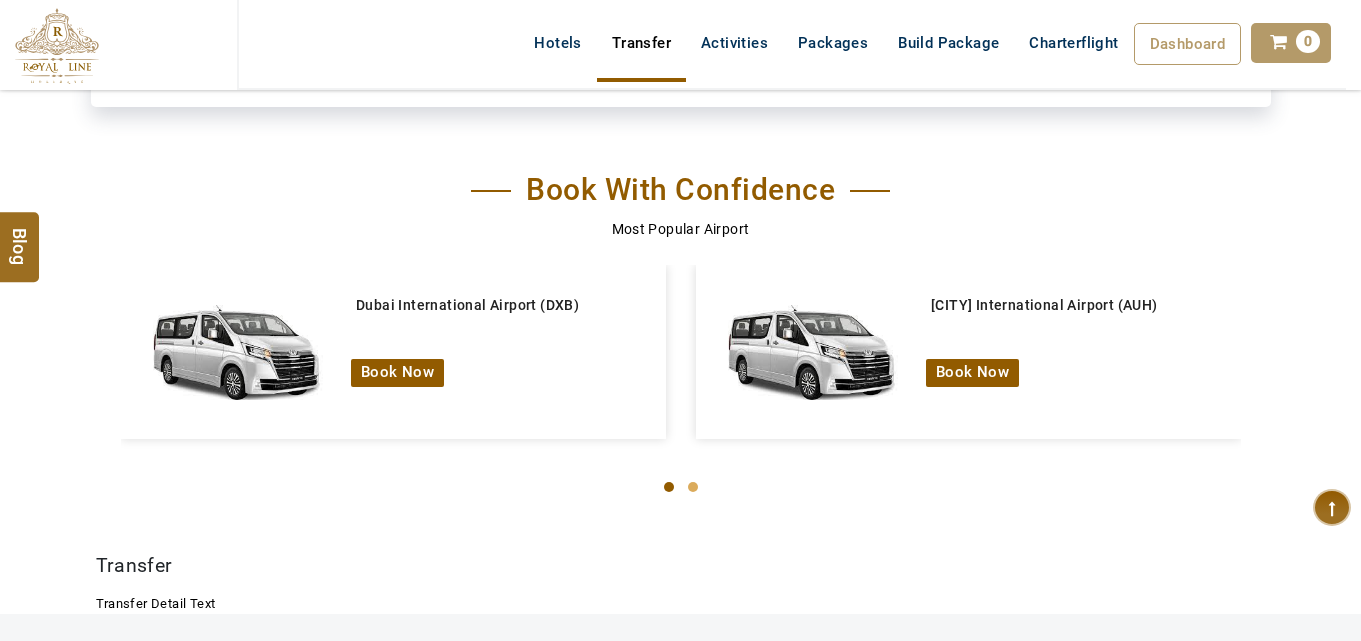 scroll, scrollTop: 700, scrollLeft: 0, axis: vertical 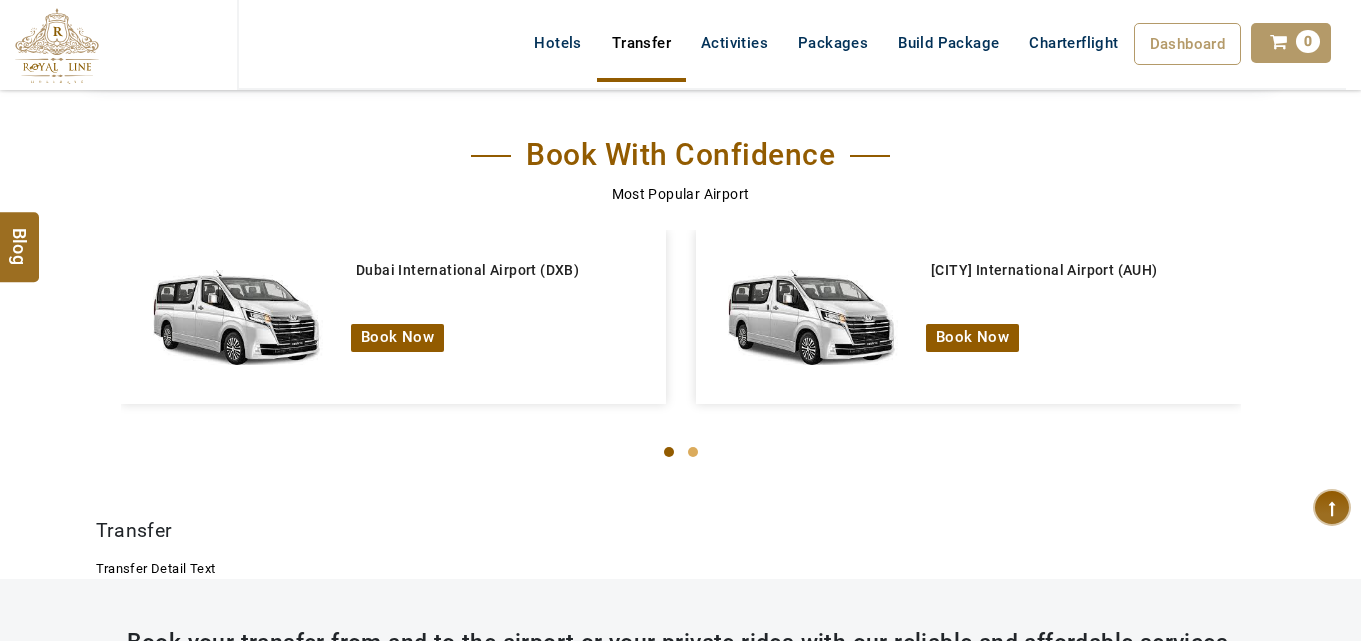 click at bounding box center (681, 322) 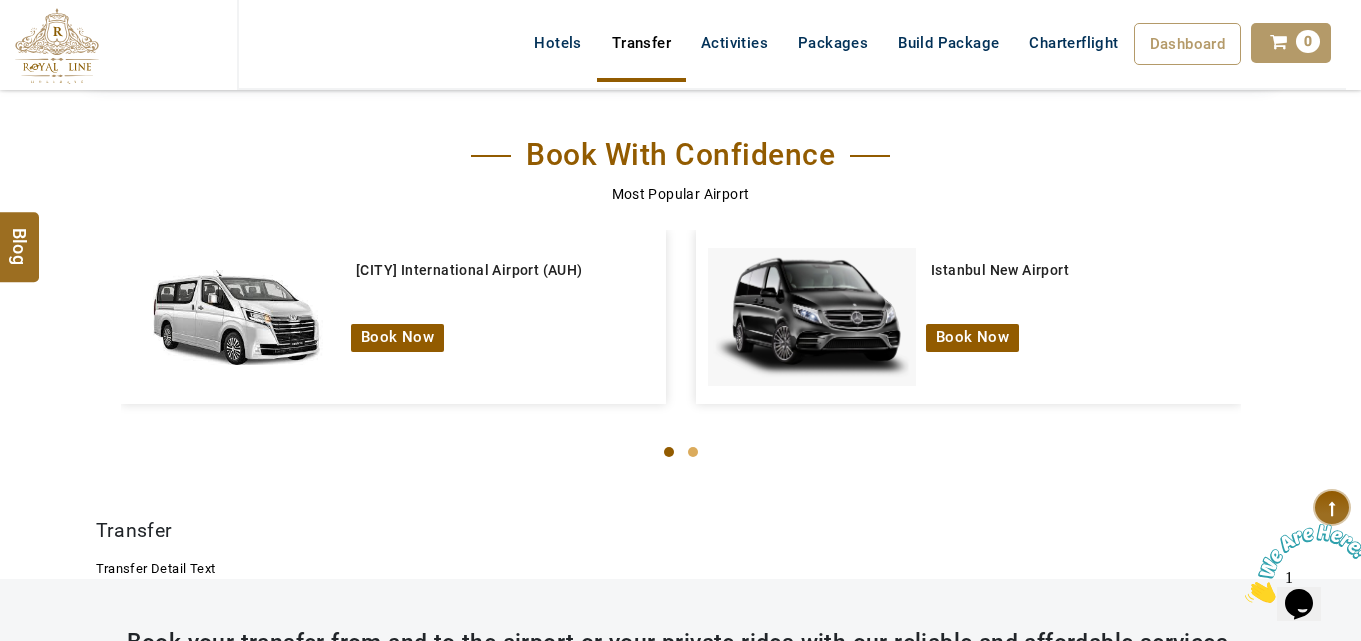 scroll, scrollTop: 0, scrollLeft: 0, axis: both 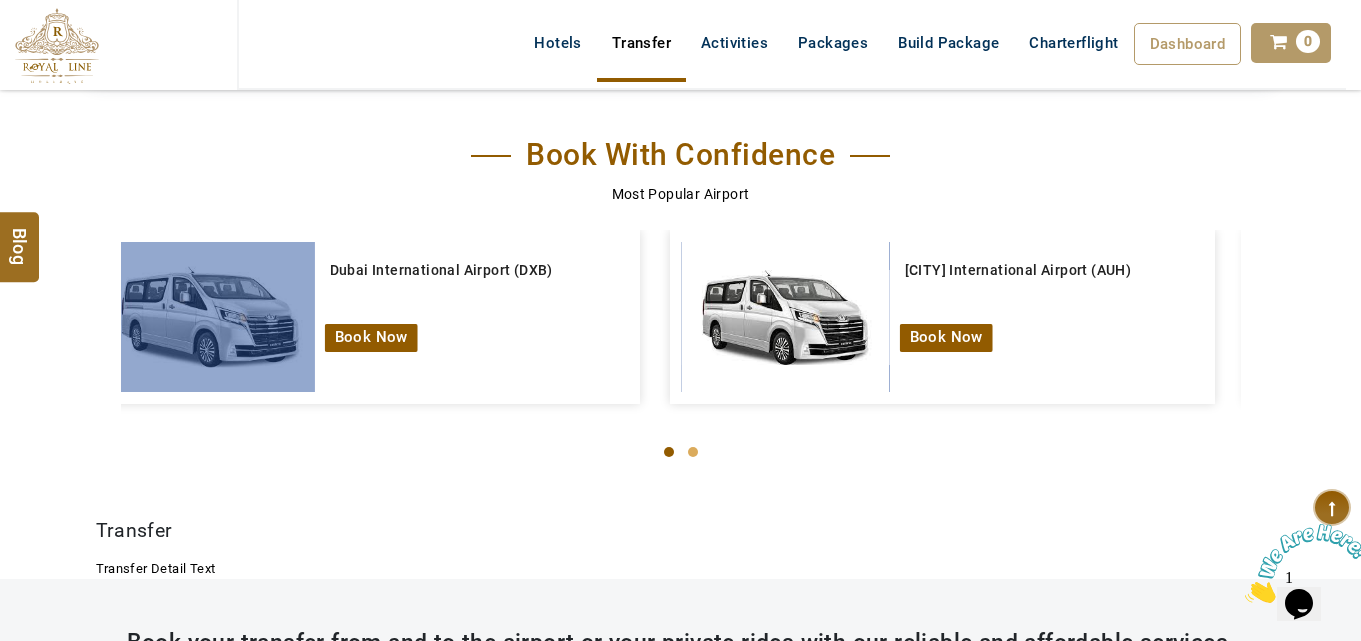click on "Dubai International Airport (DXB) Book Now" at bounding box center (471, 296) 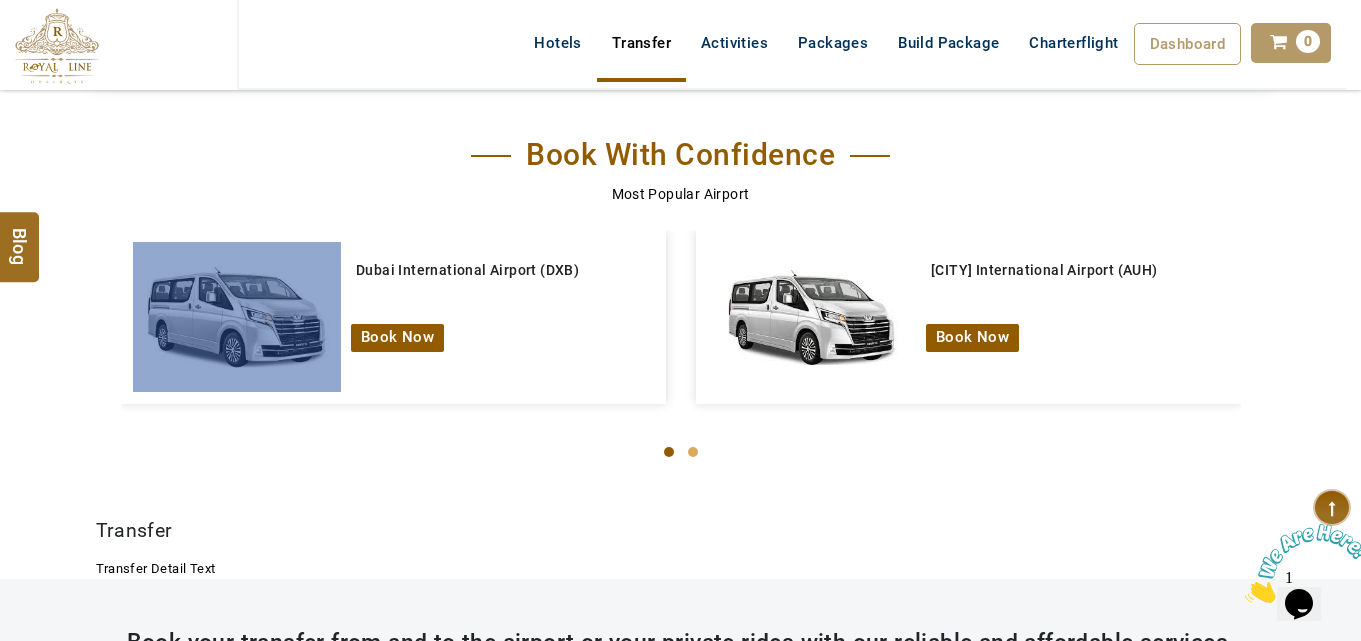 click on "Book Now" at bounding box center (397, 337) 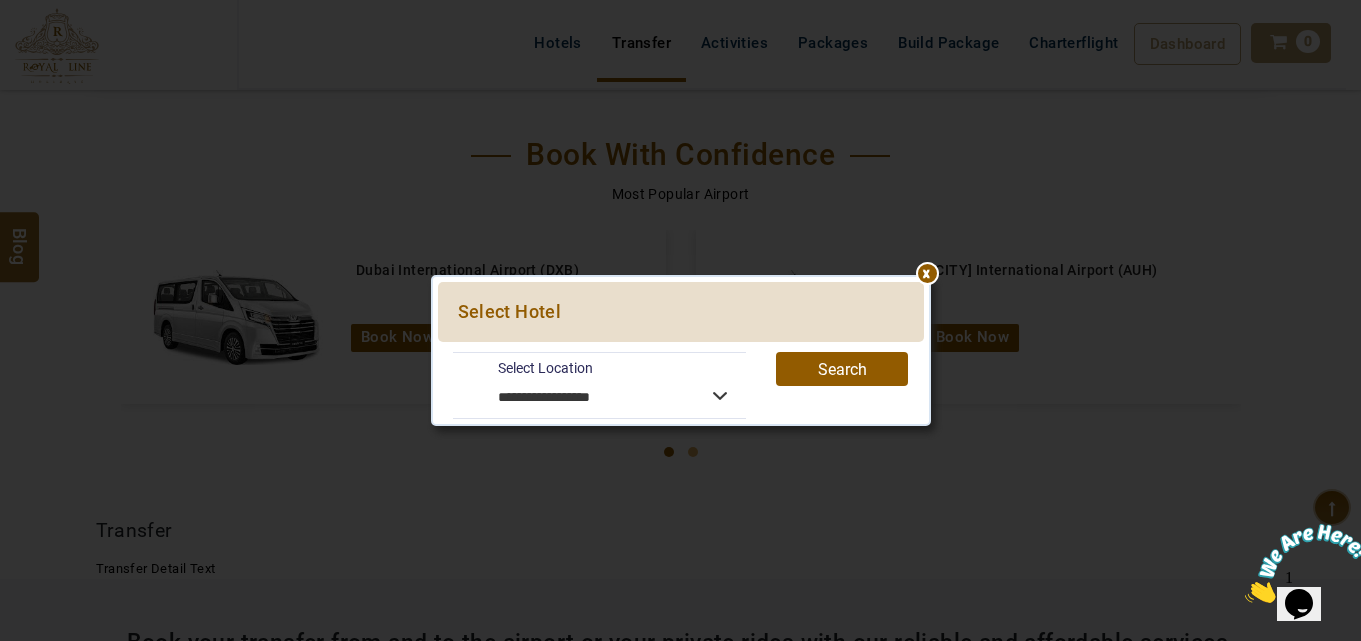 click on "**********" at bounding box center (600, 385) 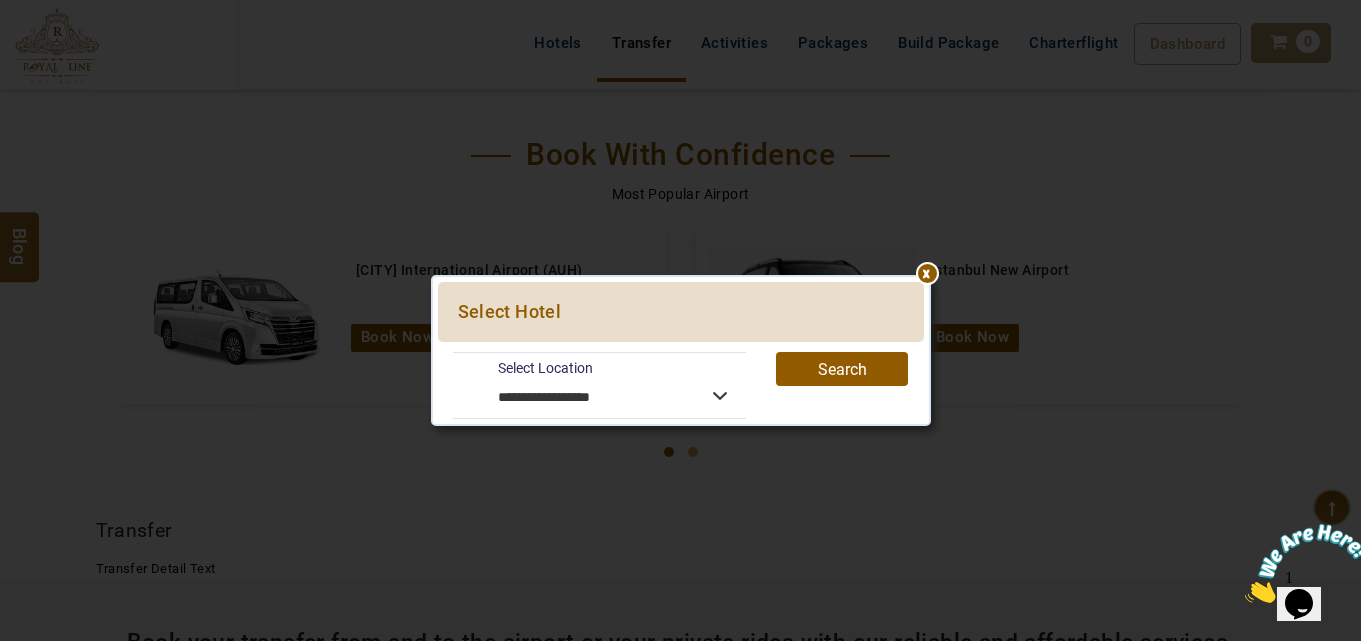 select on "*******" 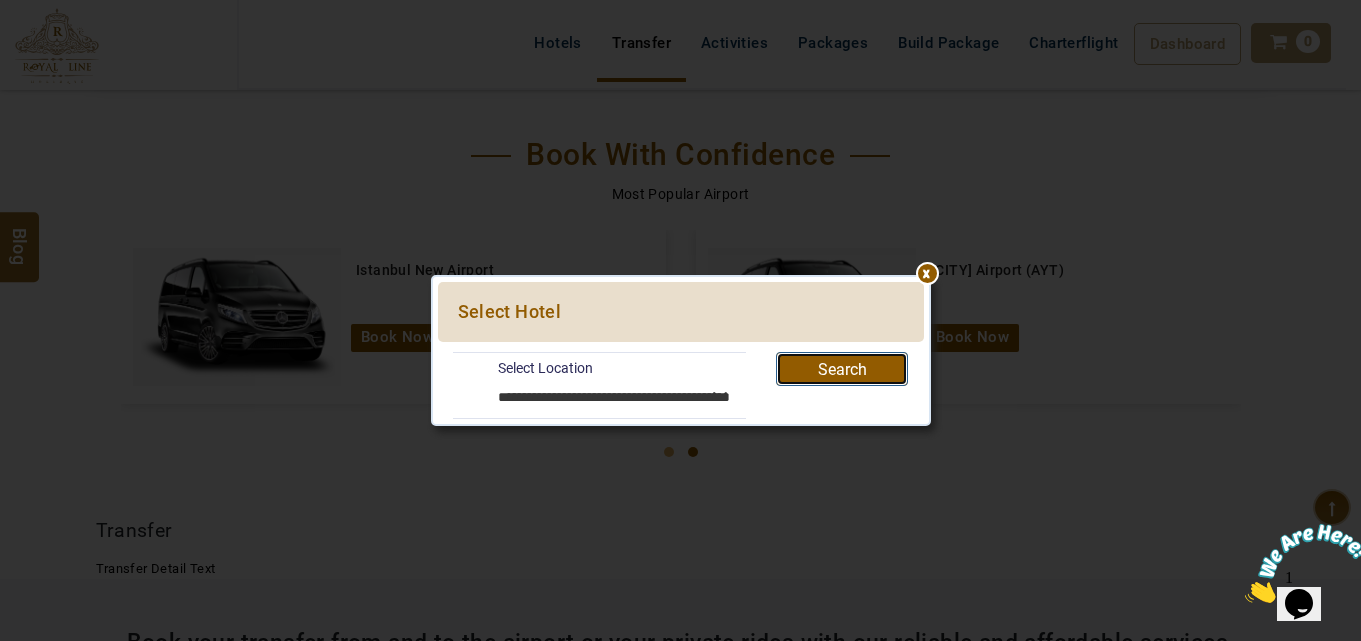 click on "Search" at bounding box center (842, 369) 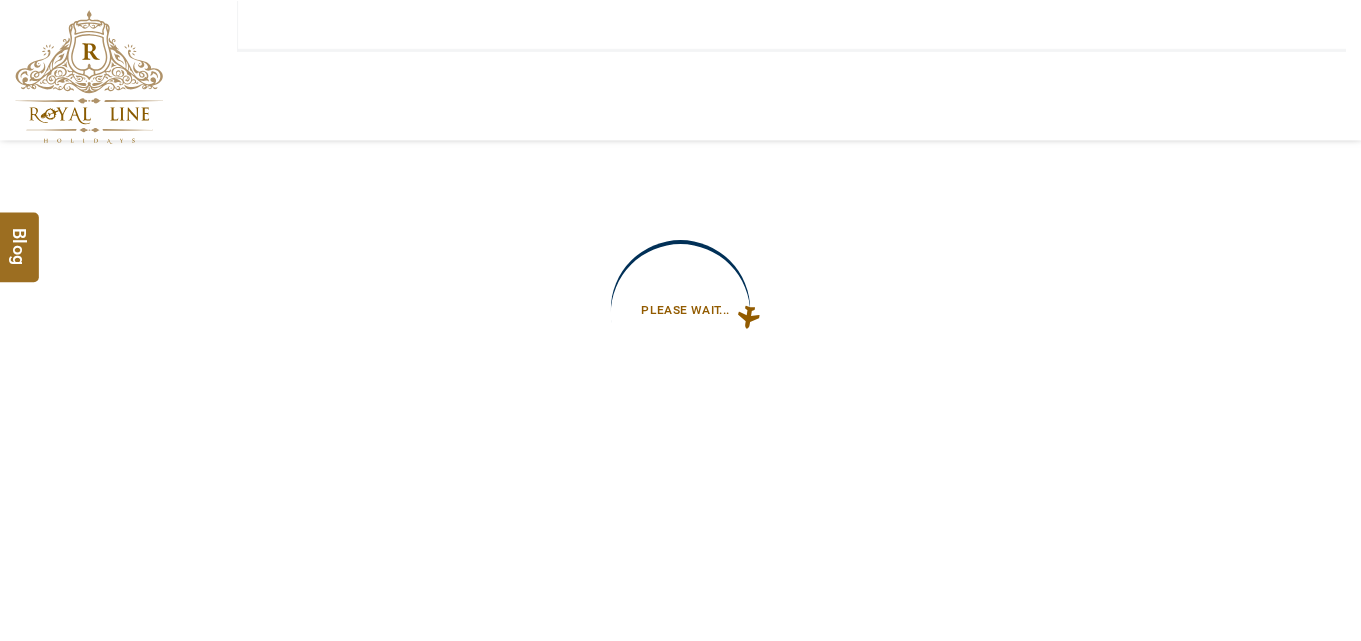 scroll, scrollTop: 0, scrollLeft: 0, axis: both 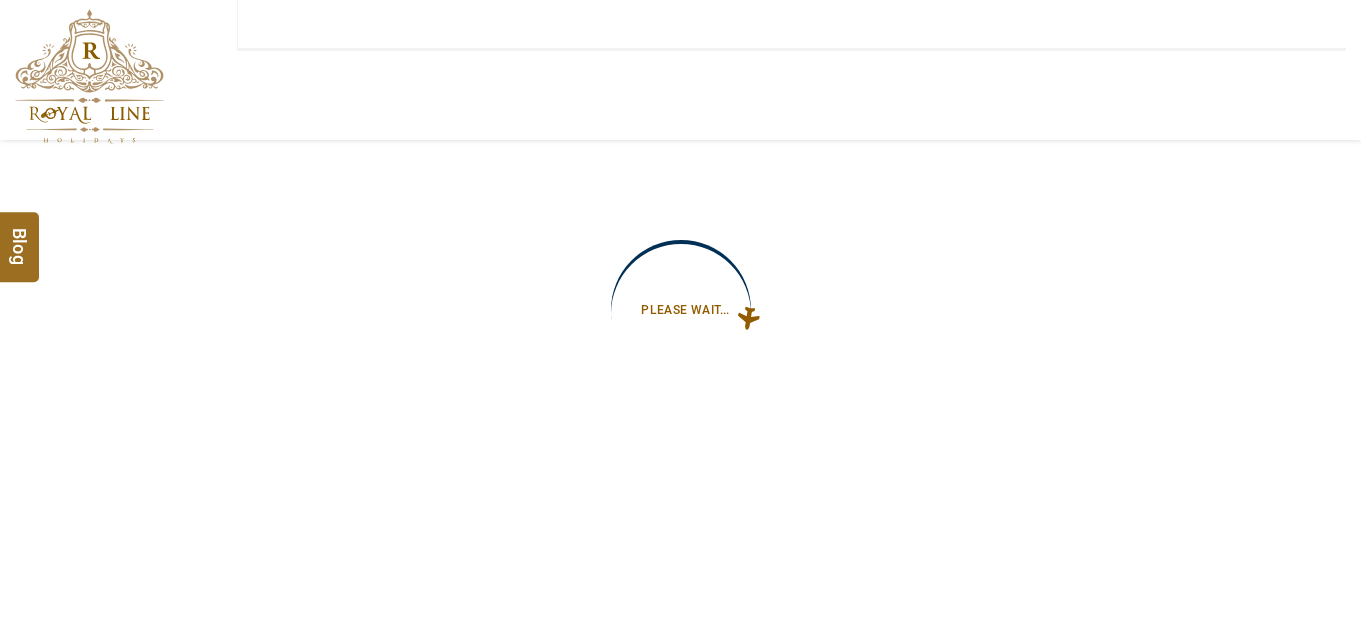 type on "**********" 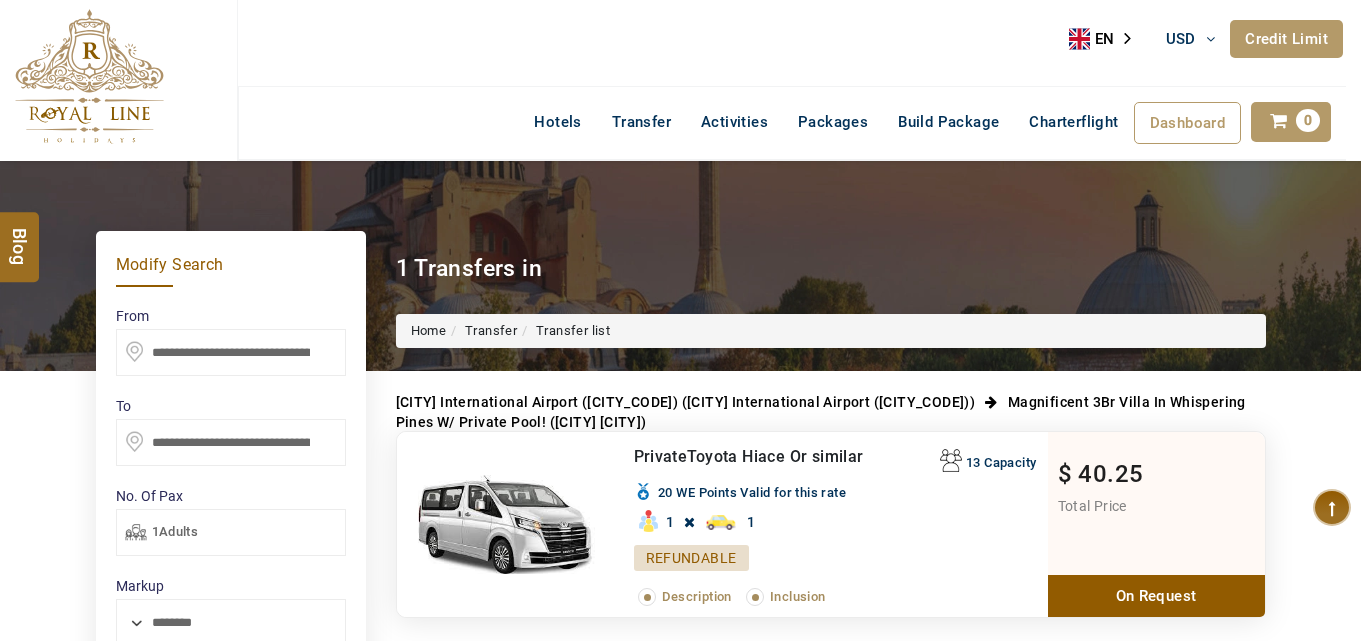 scroll, scrollTop: 269, scrollLeft: 0, axis: vertical 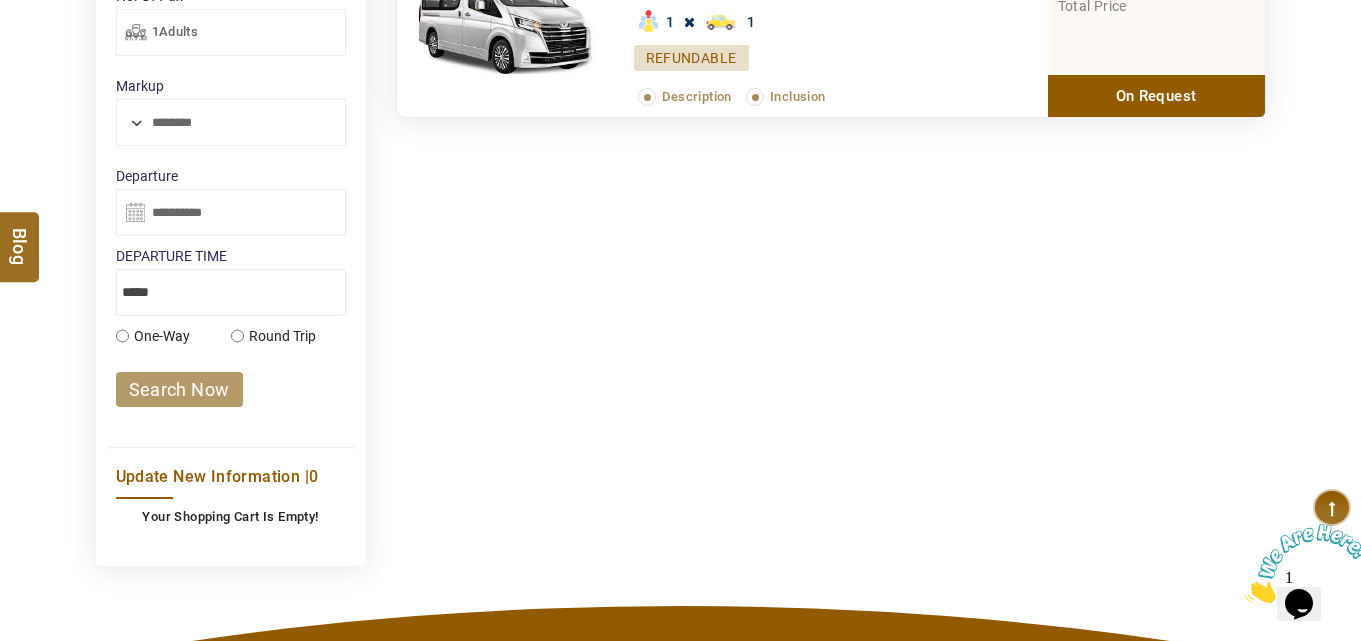 click on "Private  Toyota Hiace Or similar 13   Capacity 20  1  1 Refundable Description   Inclusion $ 200 $   40.25 Total Price  On Request" at bounding box center [831, 24] 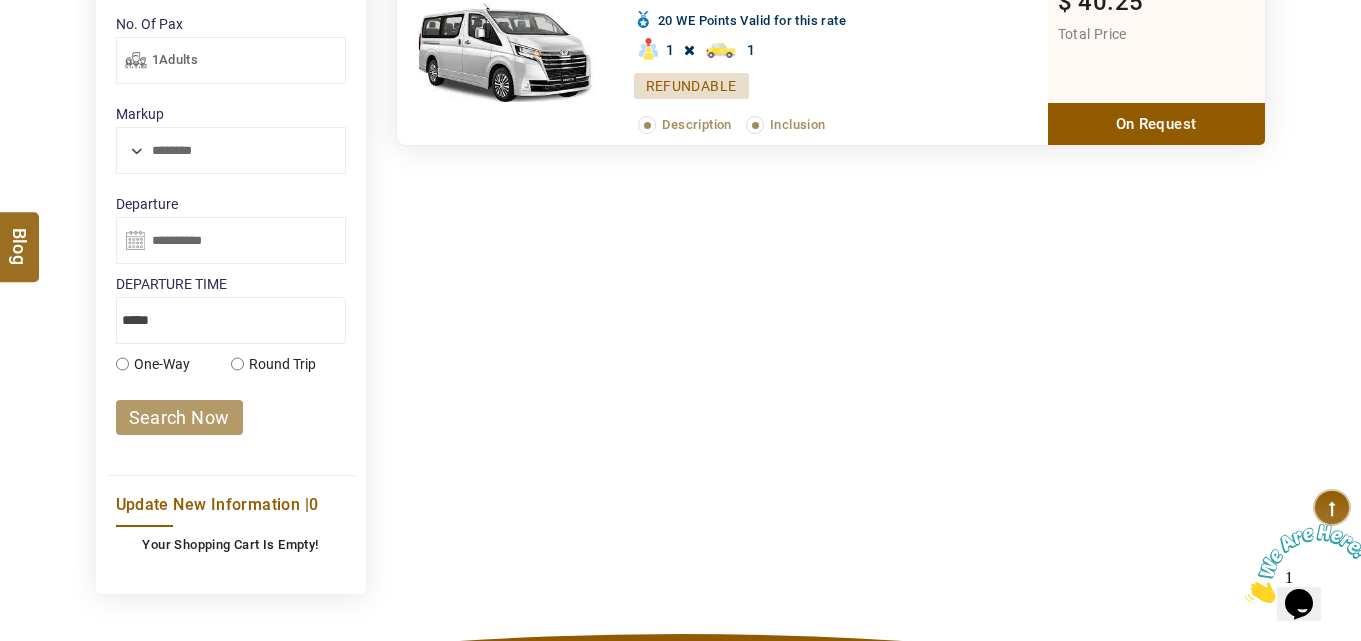 scroll, scrollTop: 0, scrollLeft: 0, axis: both 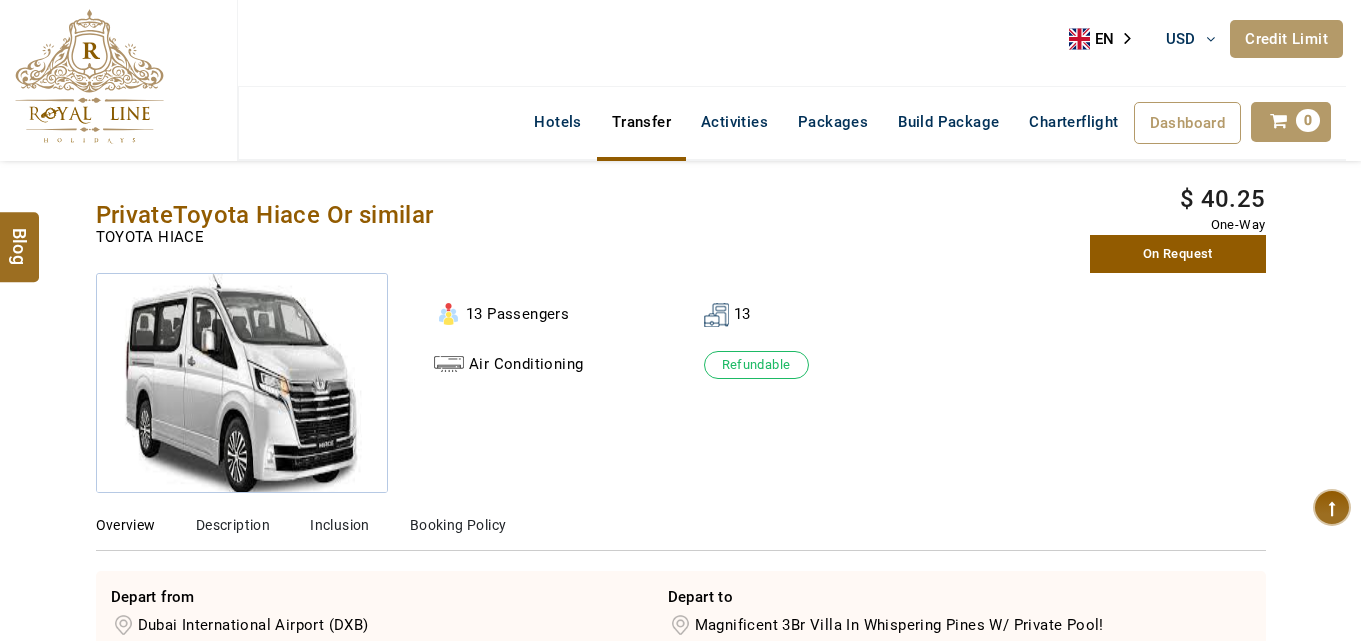 click on "On Request" at bounding box center [1178, 254] 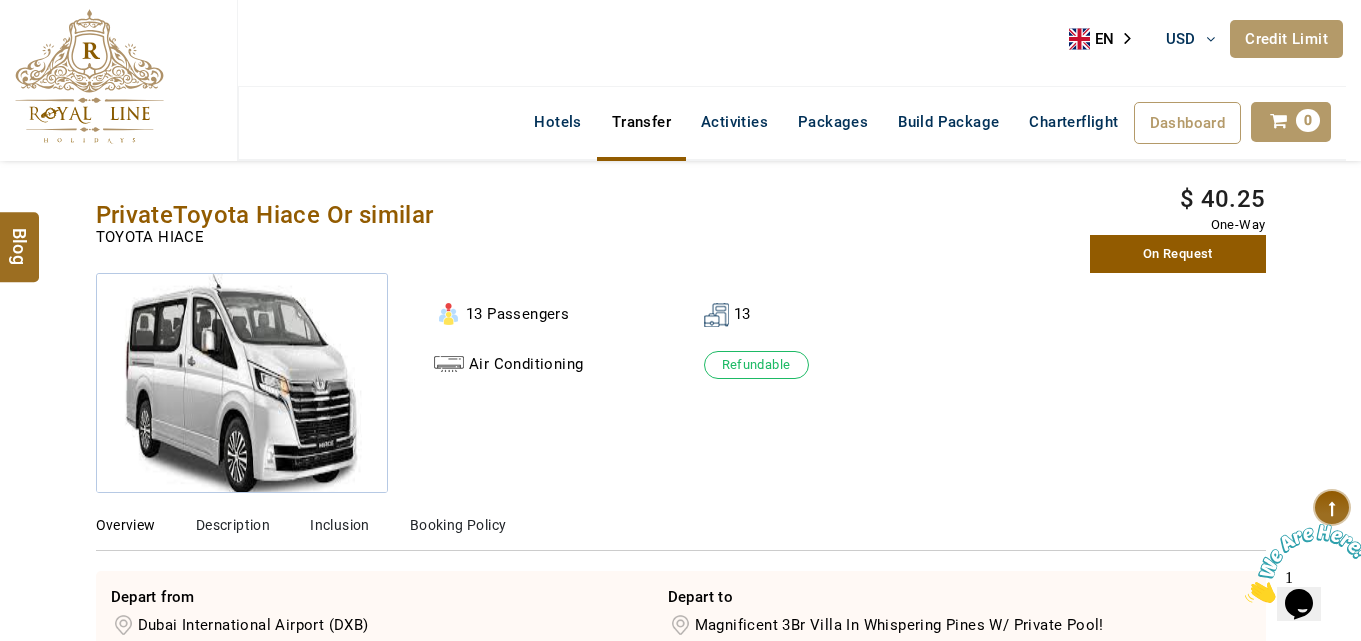 scroll, scrollTop: 0, scrollLeft: 0, axis: both 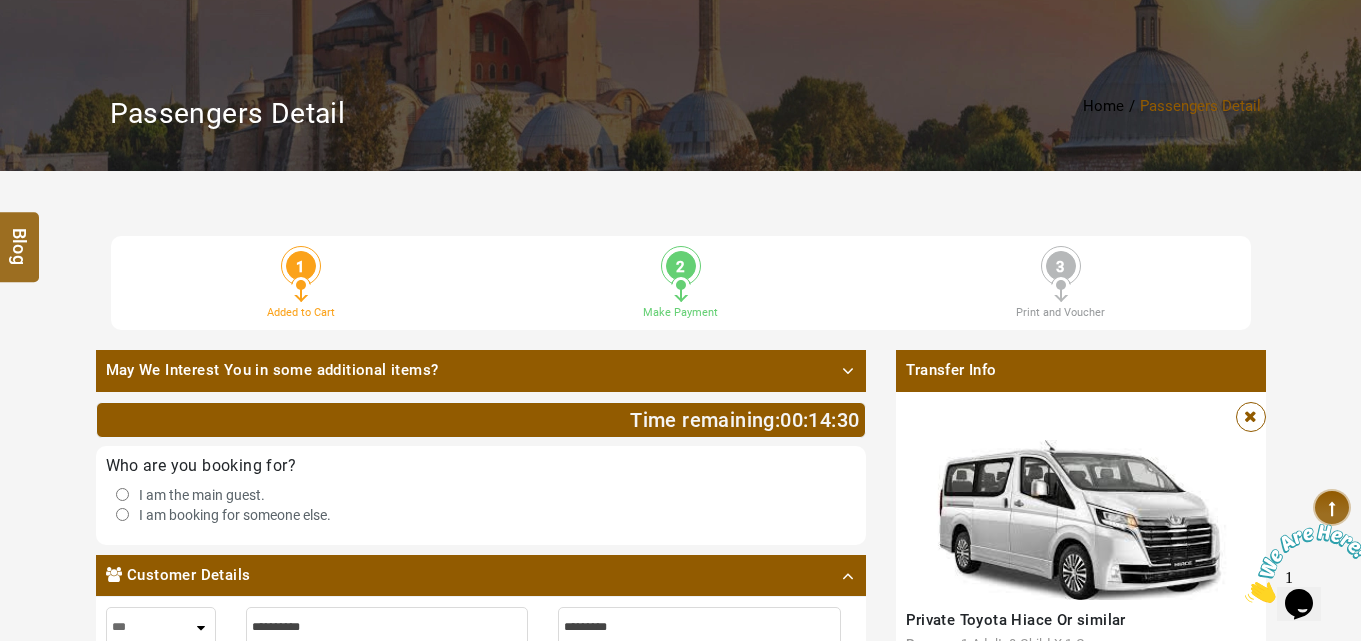 click on "Transfer Info Private Toyota Hiace Or similar Person : 1   Adult,   0   Child,  X 1 Car Total Price    : $ 40.25 Total Points : 20 Departure Date 20/07/2025  Pax 1 Adult , 0 Child , 0 Infant Last day To Cancel : 19/07/2025 16:07:00 Amount $ 40.25" at bounding box center [1081, 579] 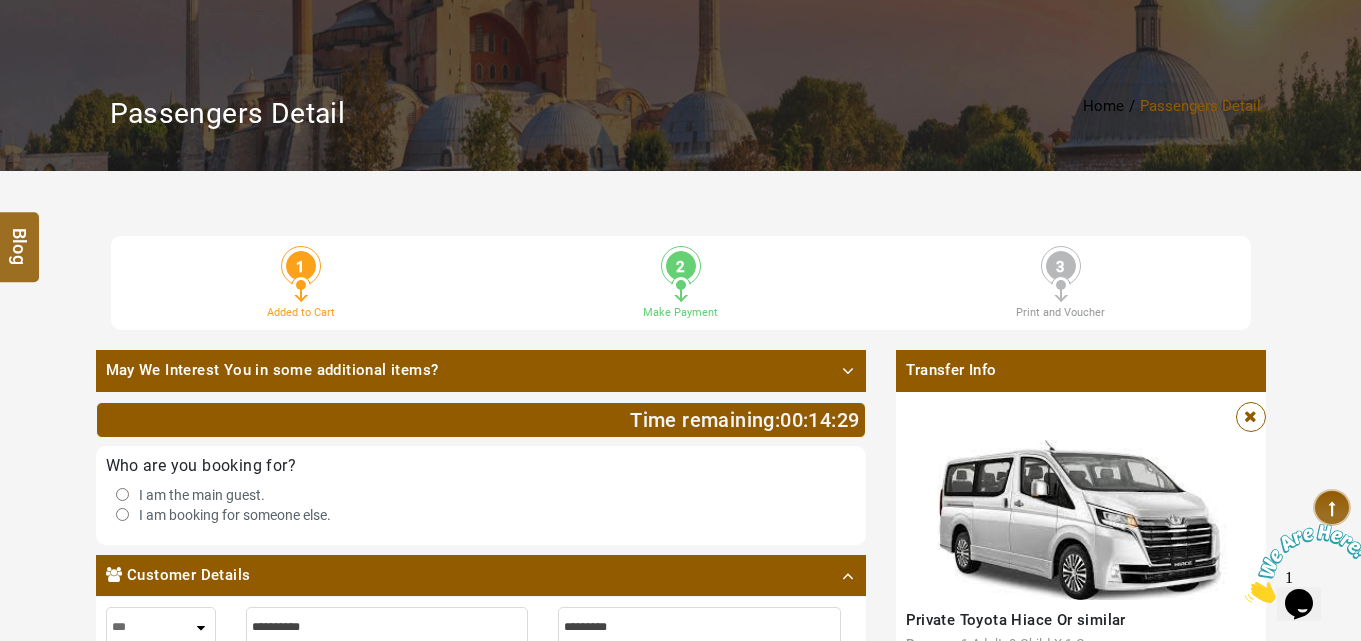 click on "Transfer Info Private Toyota Hiace Or similar Person : 1   Adult,   0   Child,  X 1 Car Total Price    : $ 40.25 Total Points : 20 Departure Date 20/07/2025  Pax 1 Adult , 0 Child , 0 Infant Last day To Cancel : 19/07/2025 16:07:00 Amount $ 40.25 Cart Currently You have 1 item(s) in your cart Price Total $    40.25 Total Points   20 Offer ****** Grand total:   $   Discount Price:   $   NaN Final Price:   $   NaN You Have Save:   $   NaN Search Now Alert × Yes No" at bounding box center [1081, 760] 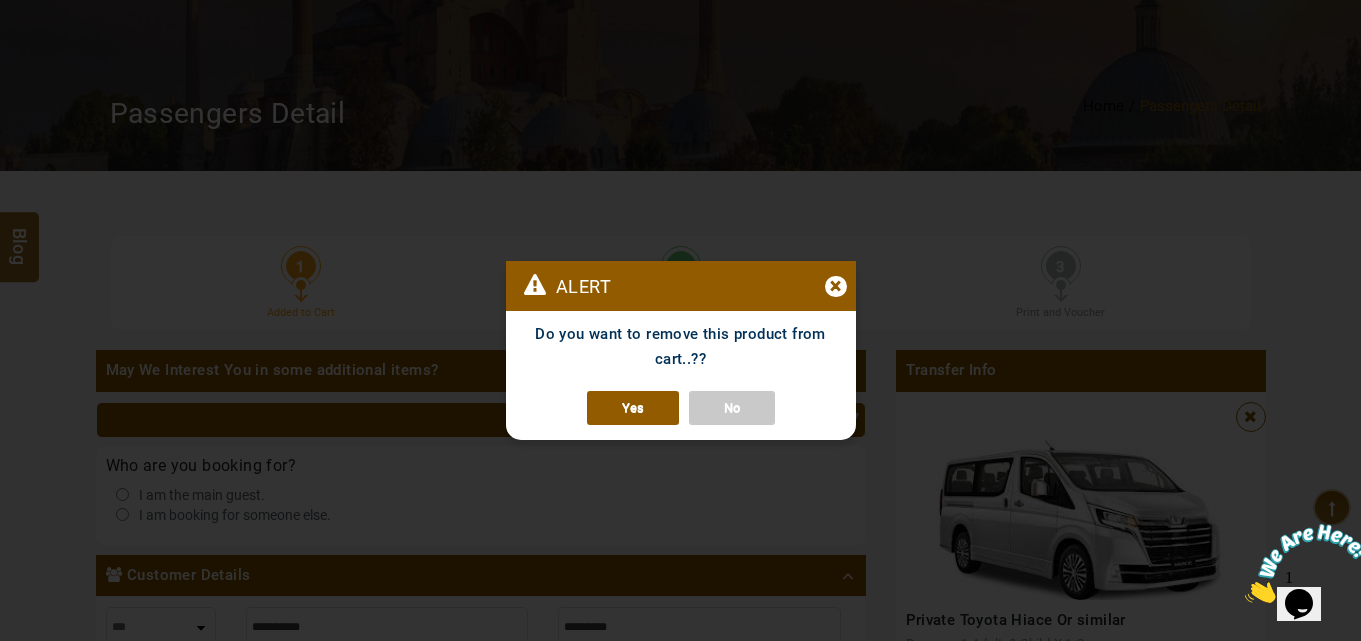 click on "Yes" at bounding box center (633, 408) 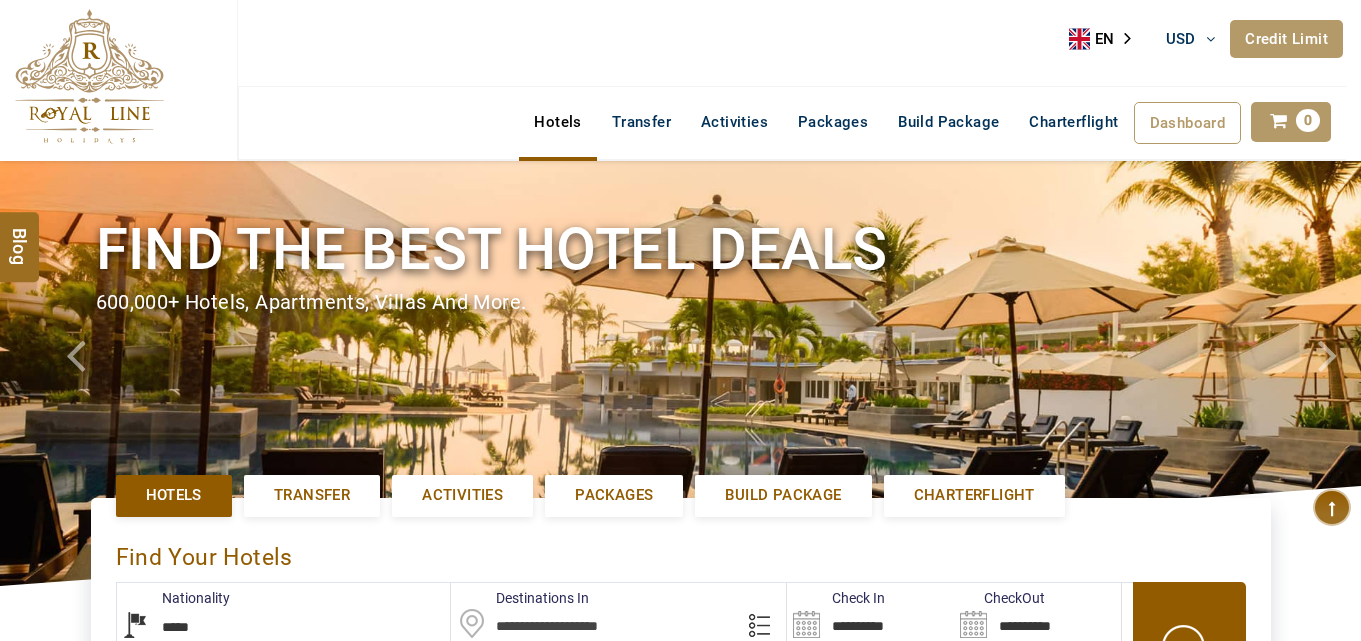 select on "*****" 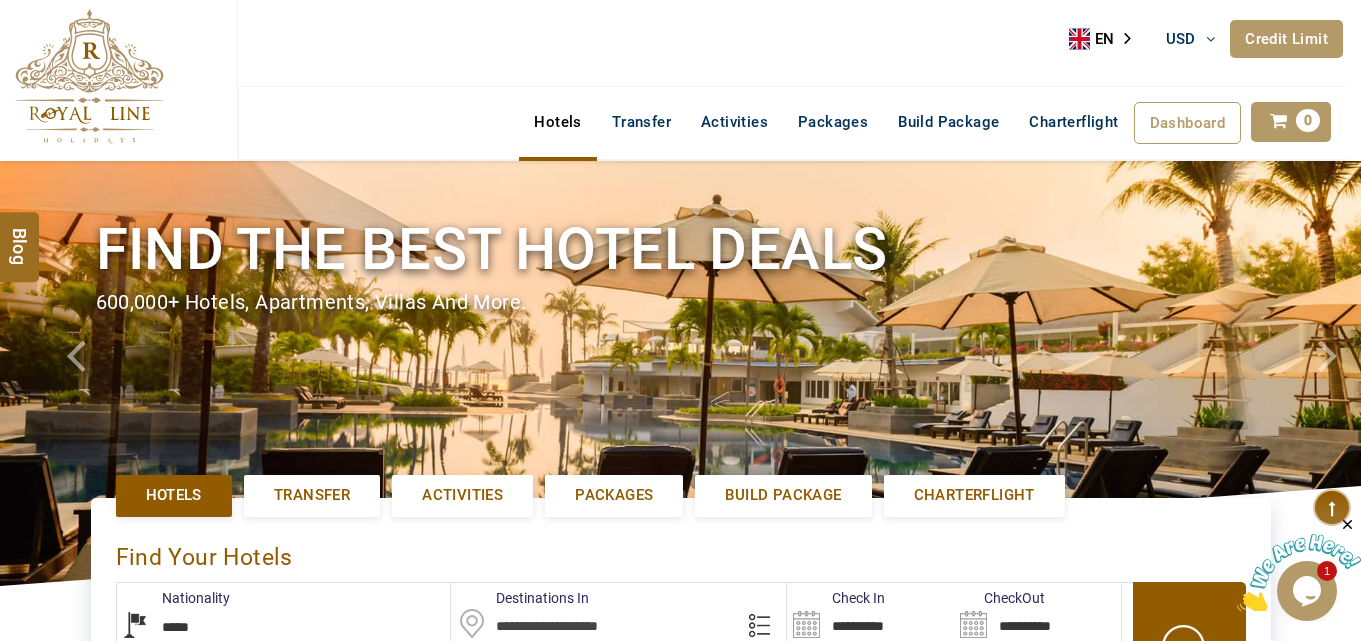 scroll, scrollTop: 0, scrollLeft: 0, axis: both 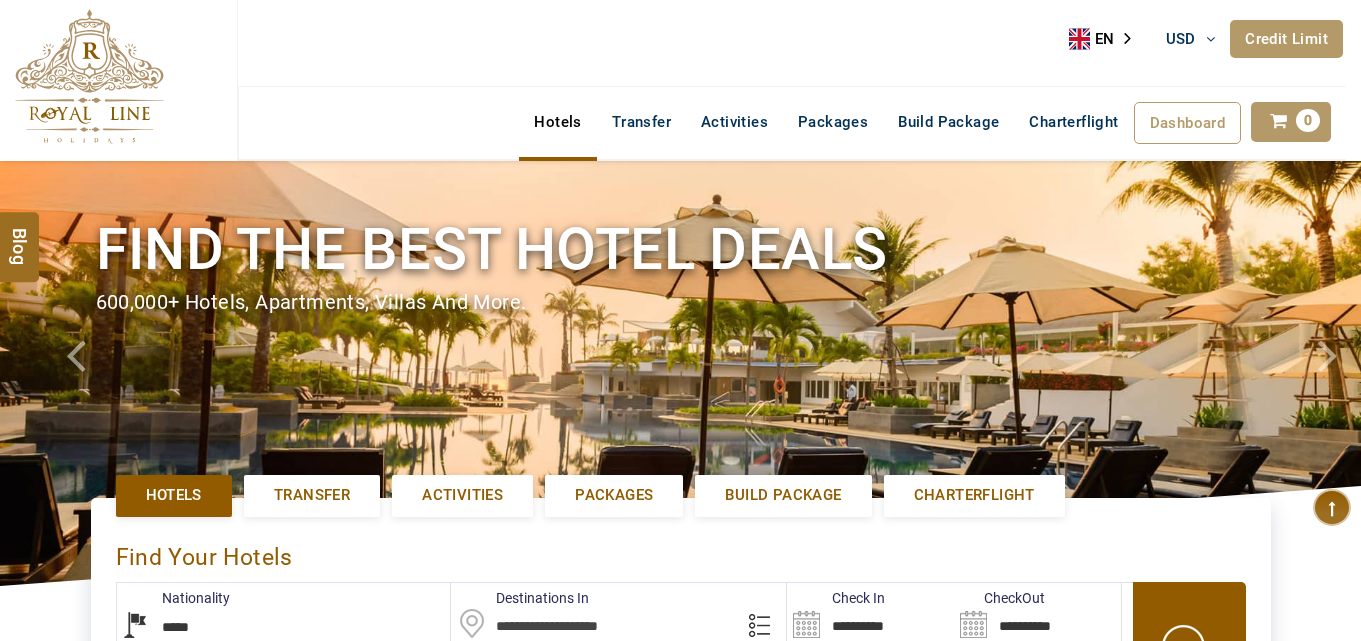 select on "*****" 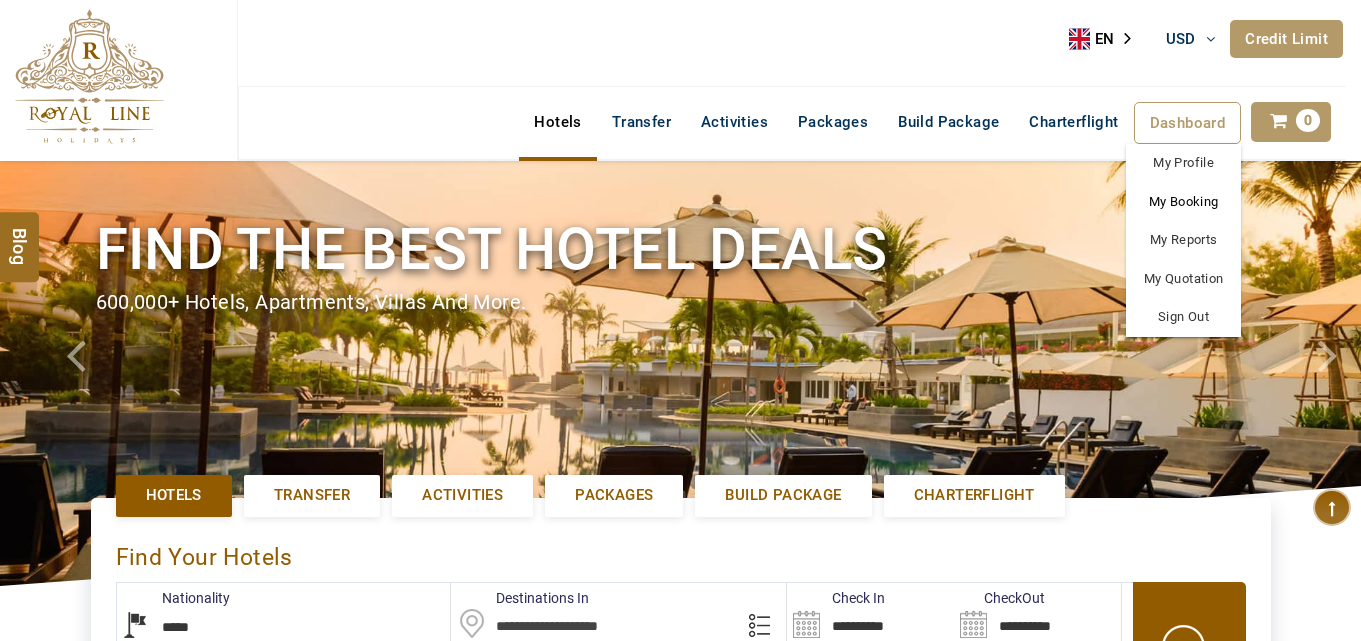 click on "My Booking" at bounding box center [1183, 202] 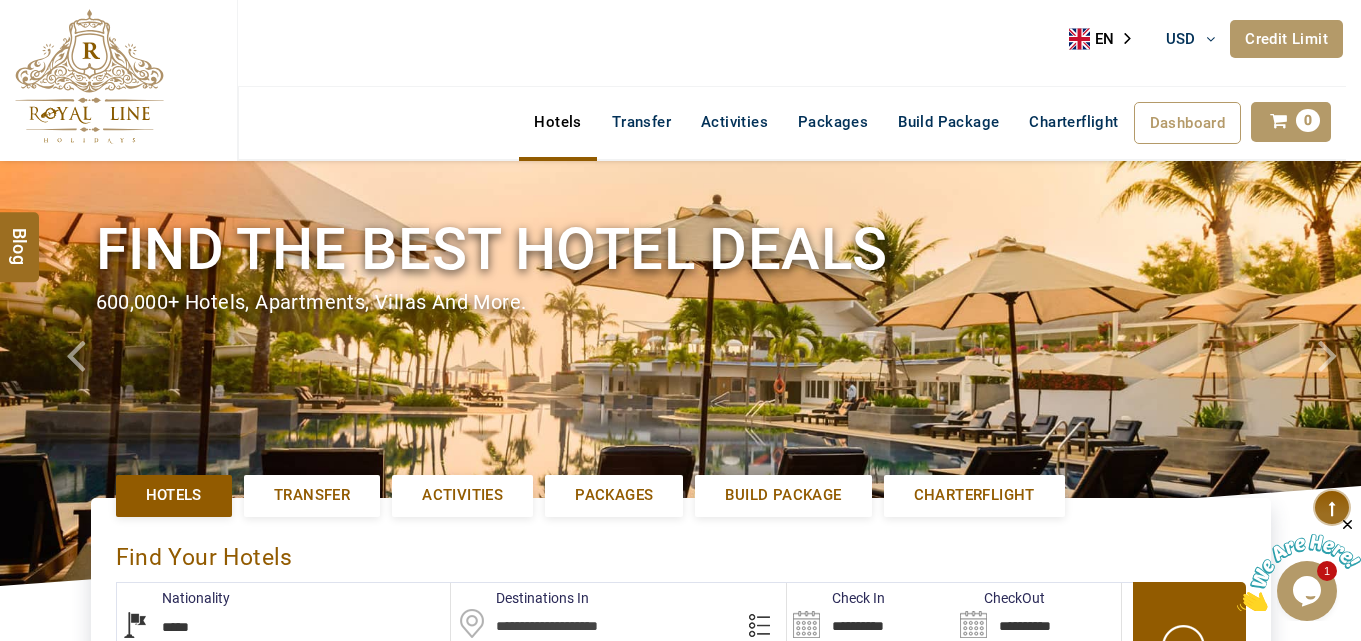 scroll, scrollTop: 0, scrollLeft: 0, axis: both 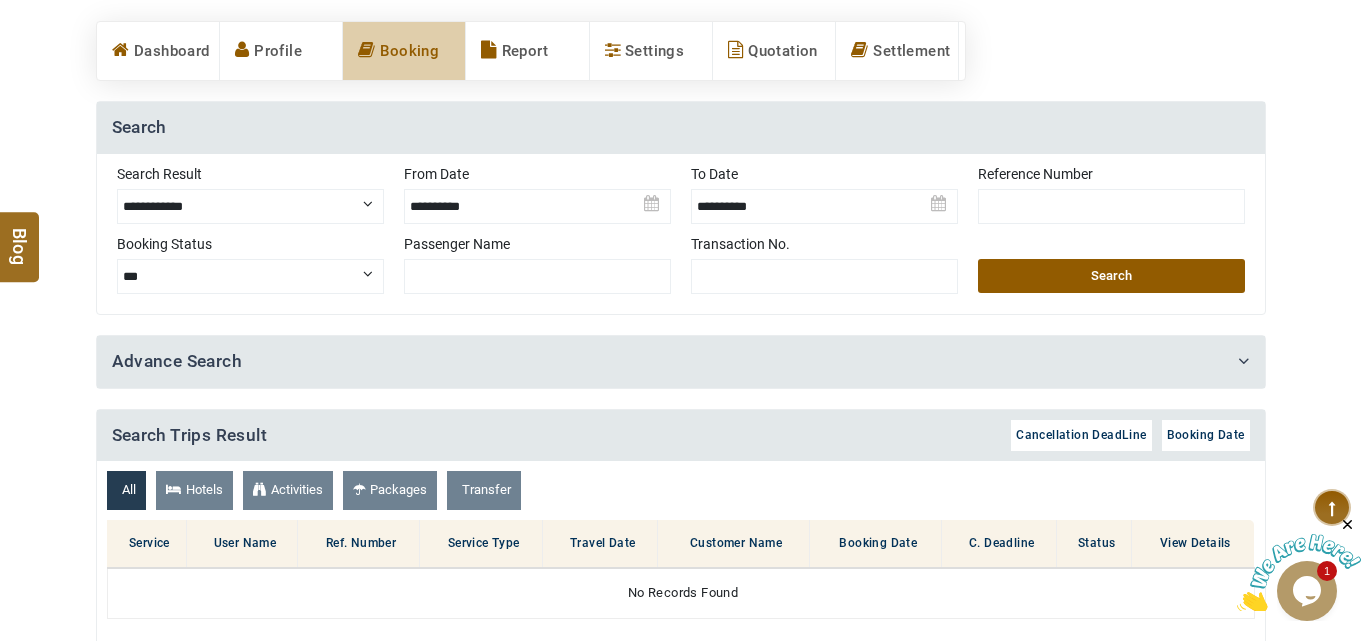 click at bounding box center [537, 199] 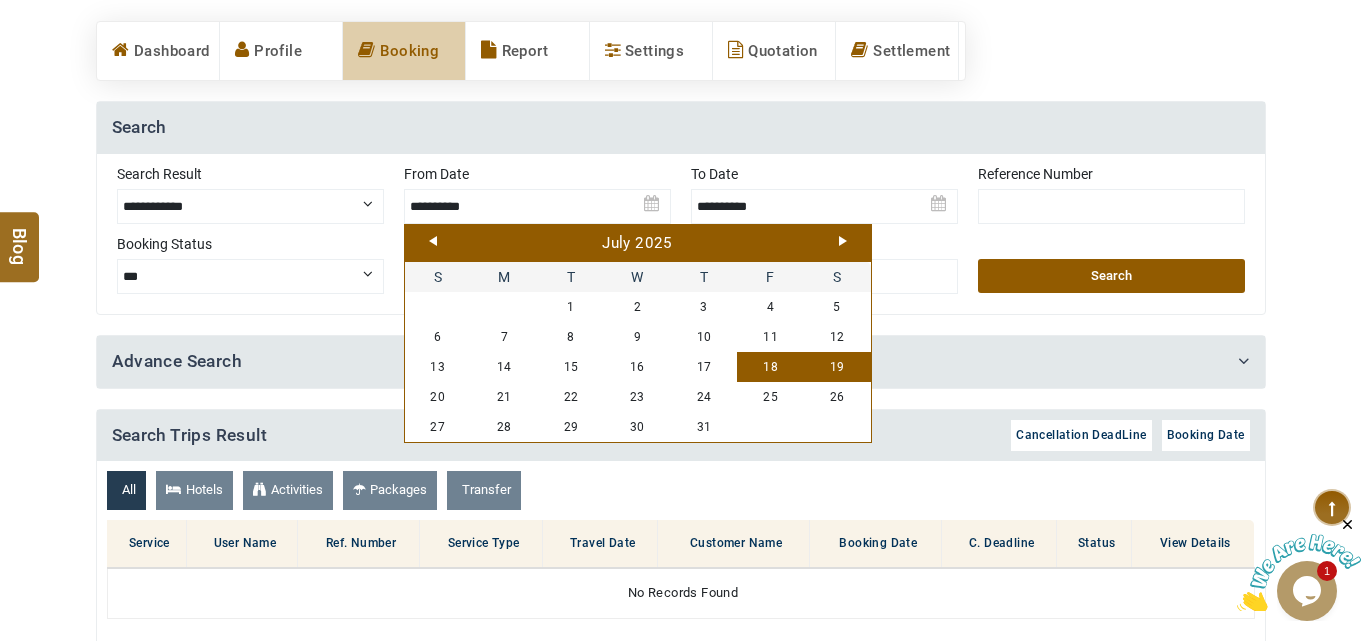 click on "Prev" at bounding box center (433, 241) 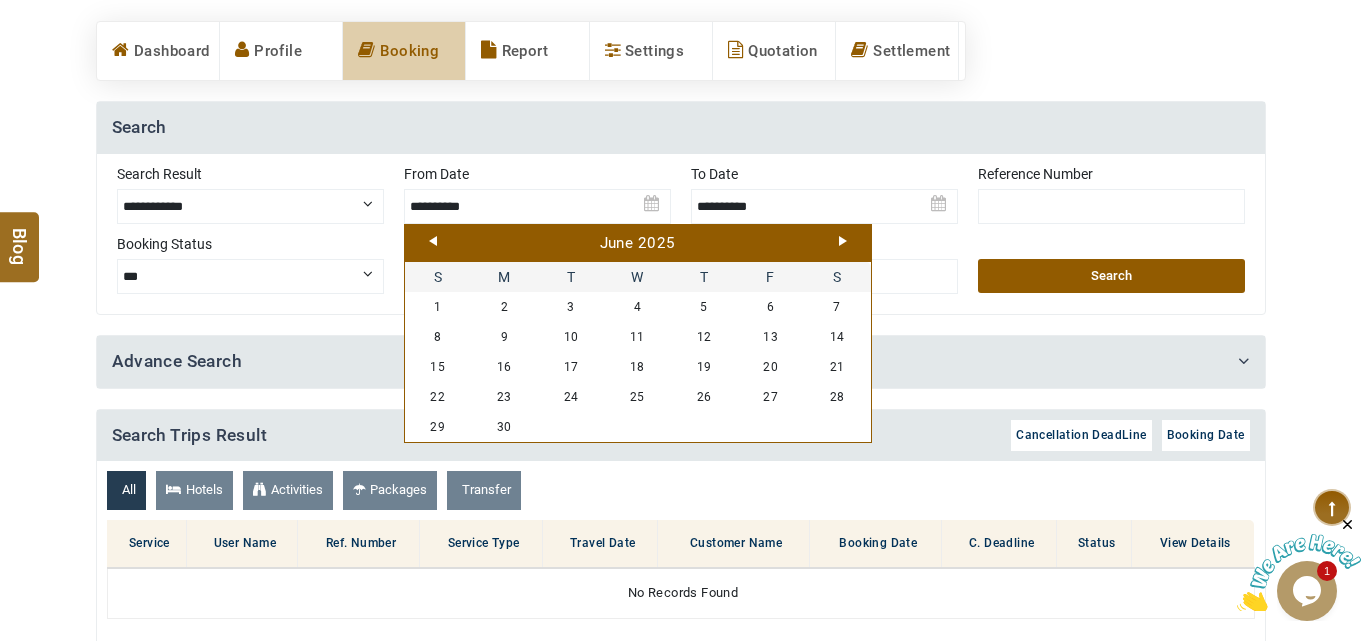 click on "Prev" at bounding box center (433, 241) 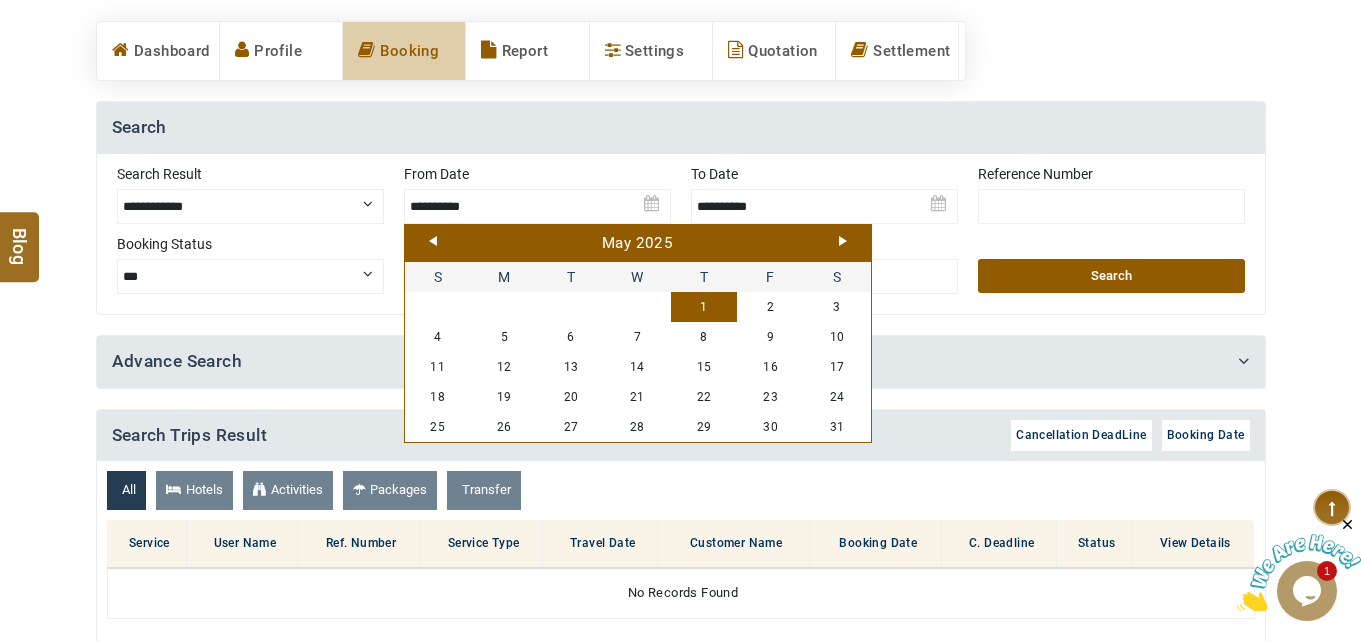 click on "1" at bounding box center (704, 307) 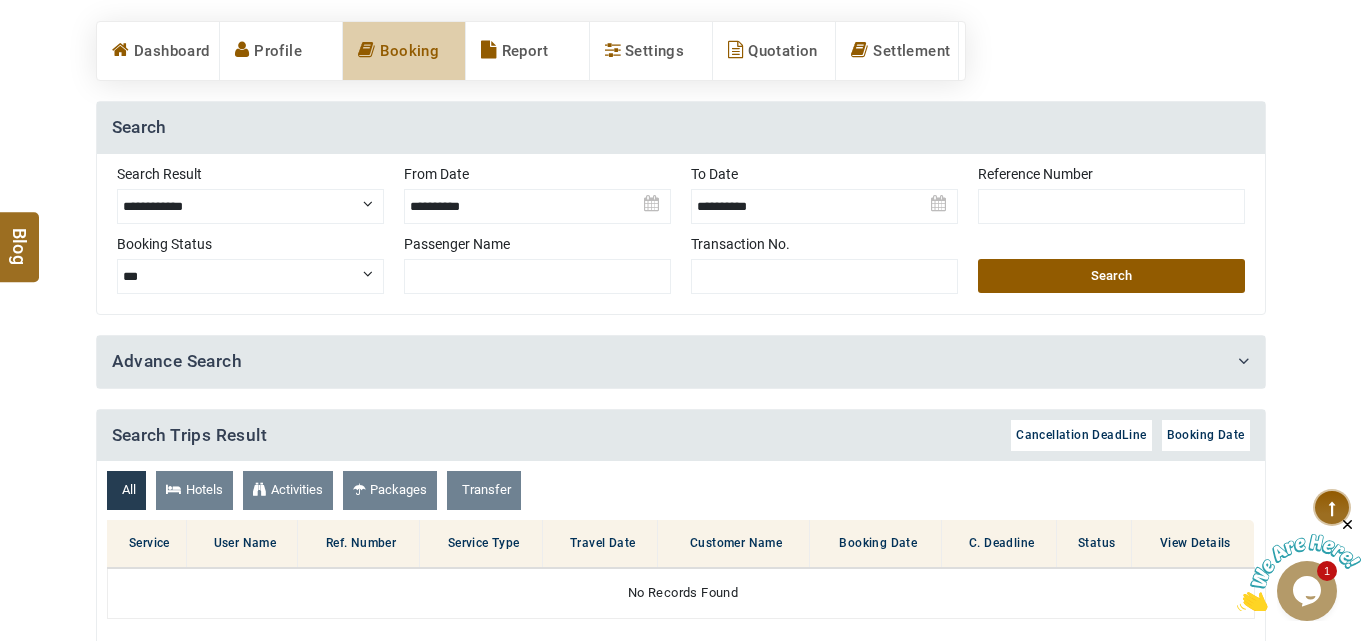 drag, startPoint x: 1073, startPoint y: 276, endPoint x: 589, endPoint y: 326, distance: 486.5758 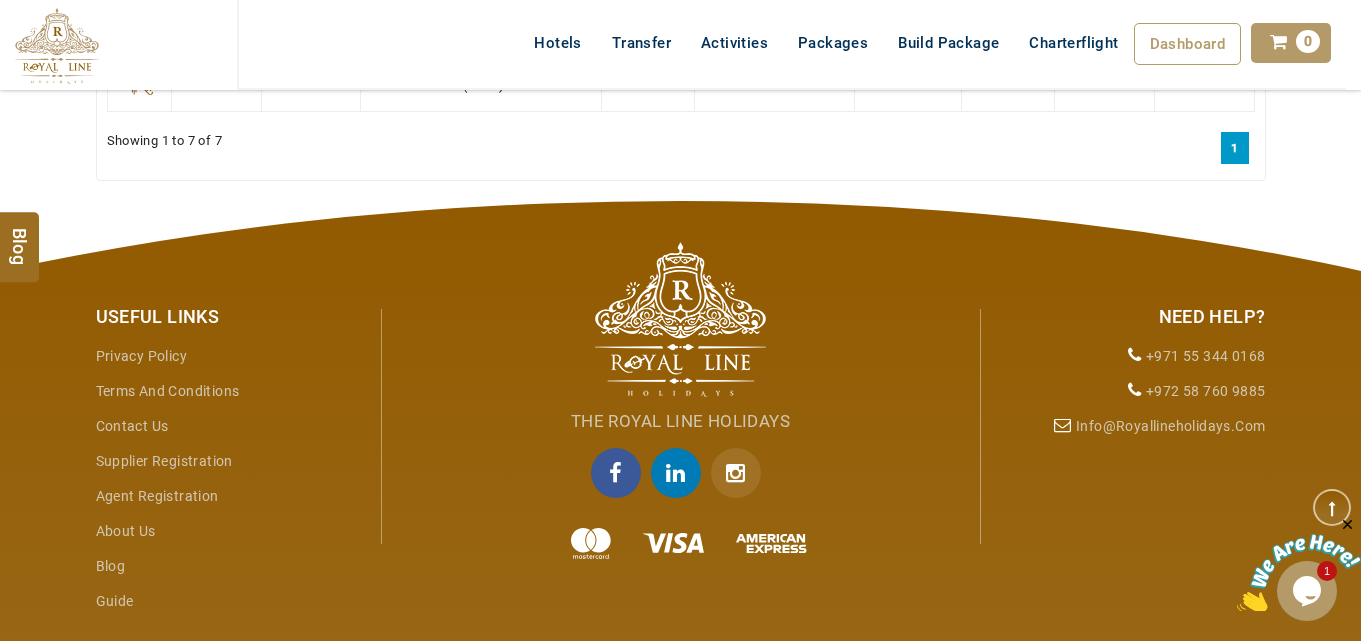 scroll, scrollTop: 1100, scrollLeft: 0, axis: vertical 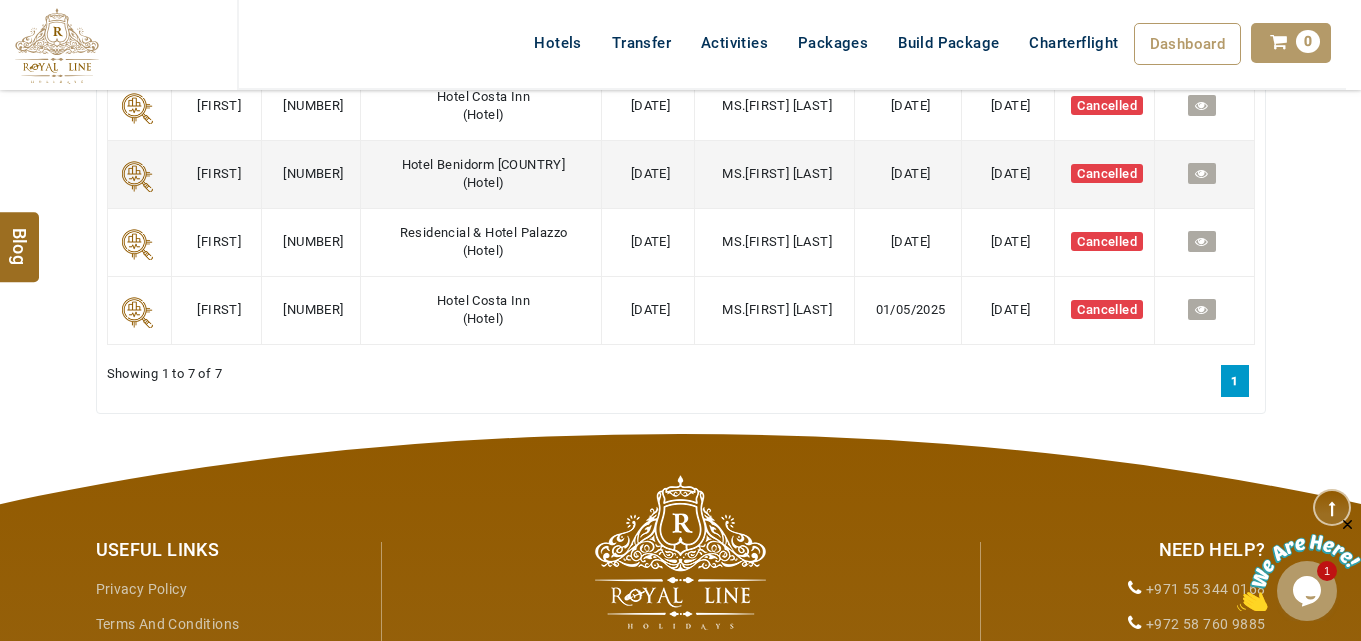 click at bounding box center [1201, 173] 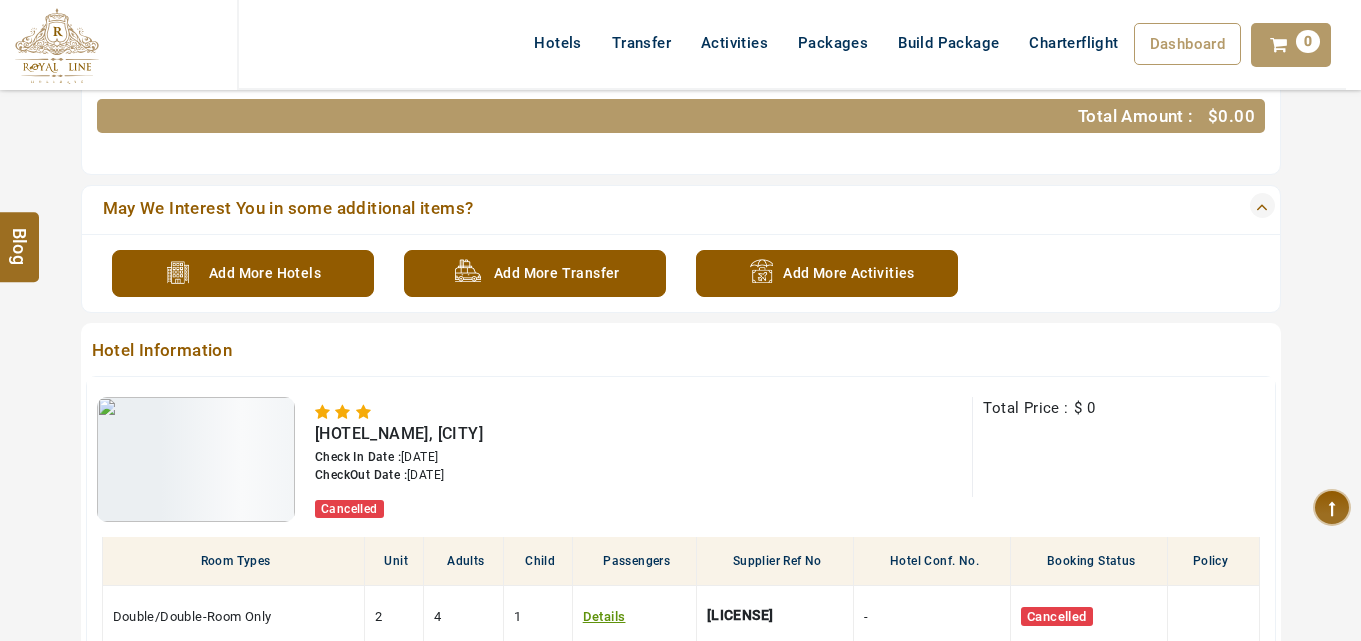 scroll, scrollTop: 900, scrollLeft: 0, axis: vertical 